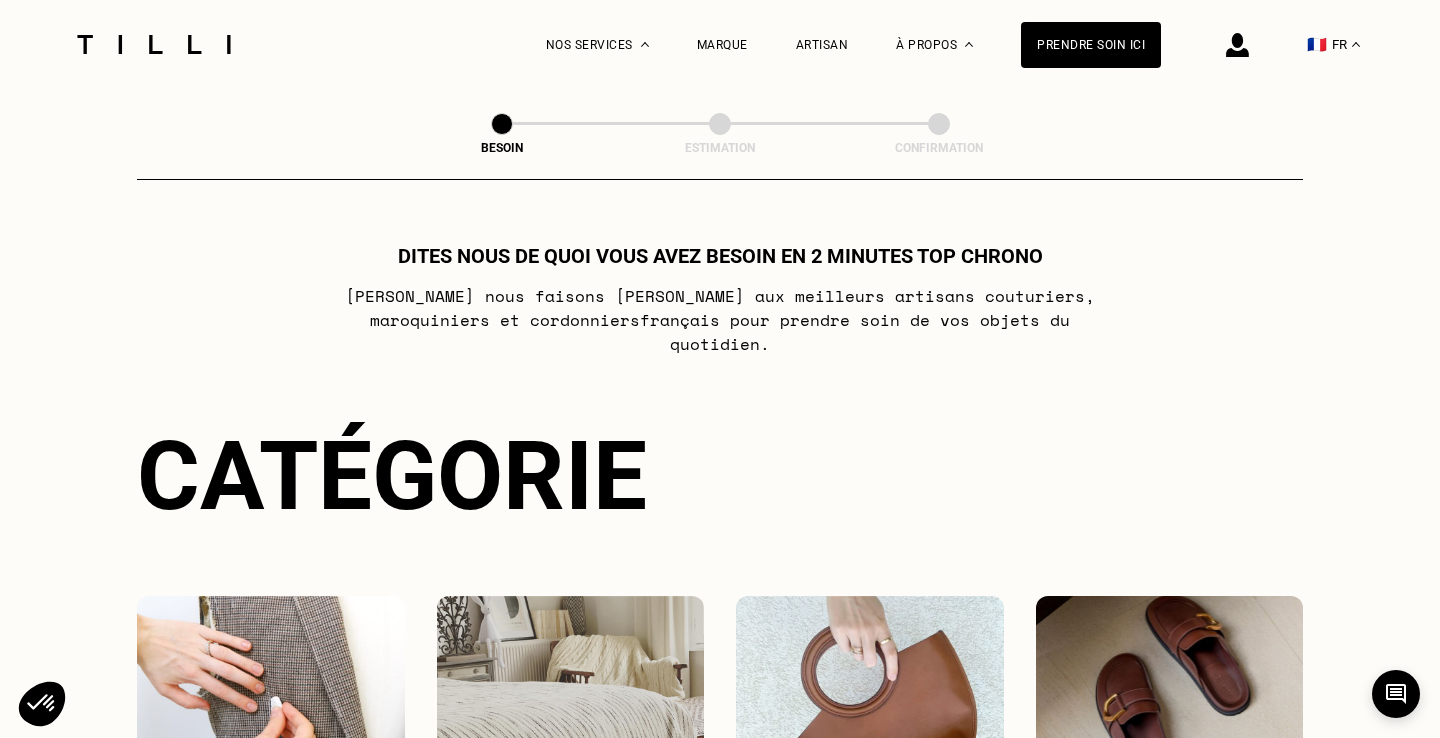 select on "FR" 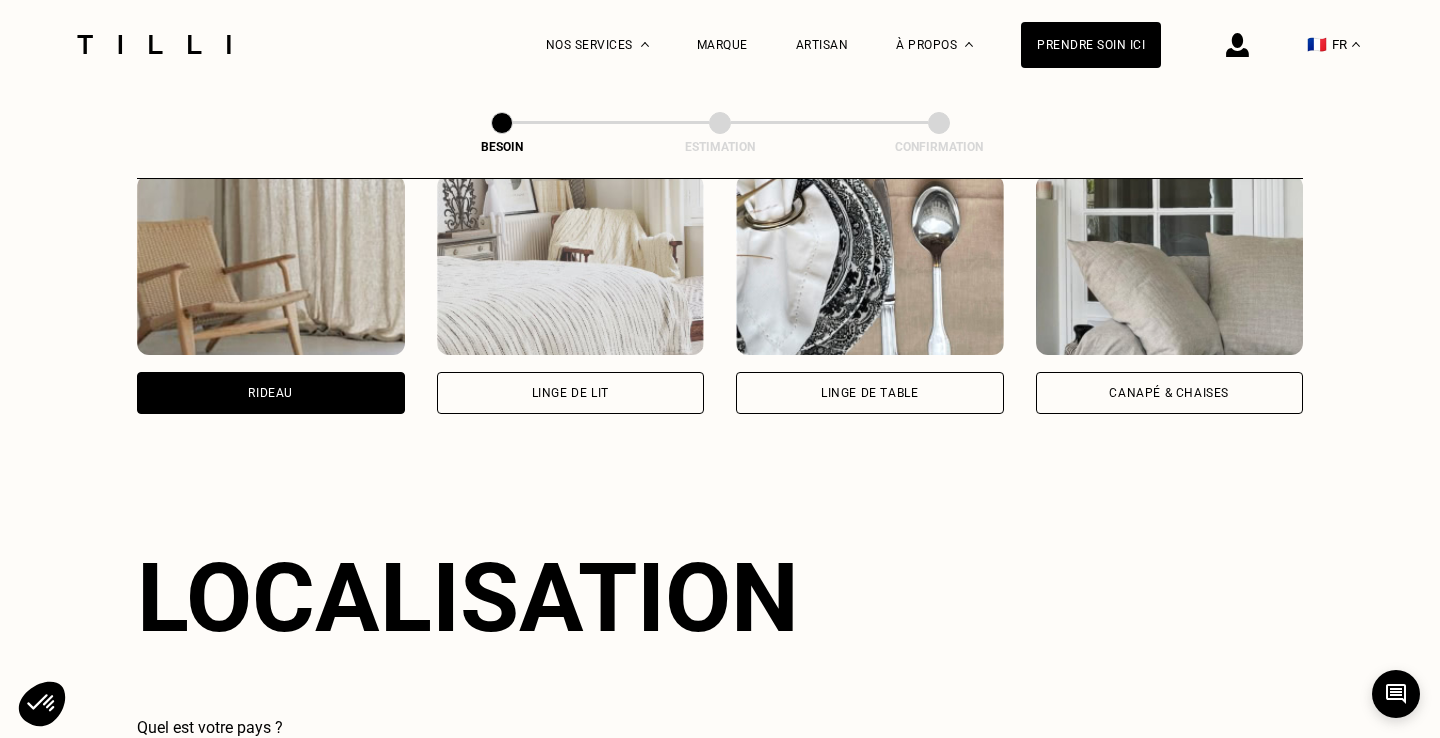 scroll, scrollTop: 993, scrollLeft: 0, axis: vertical 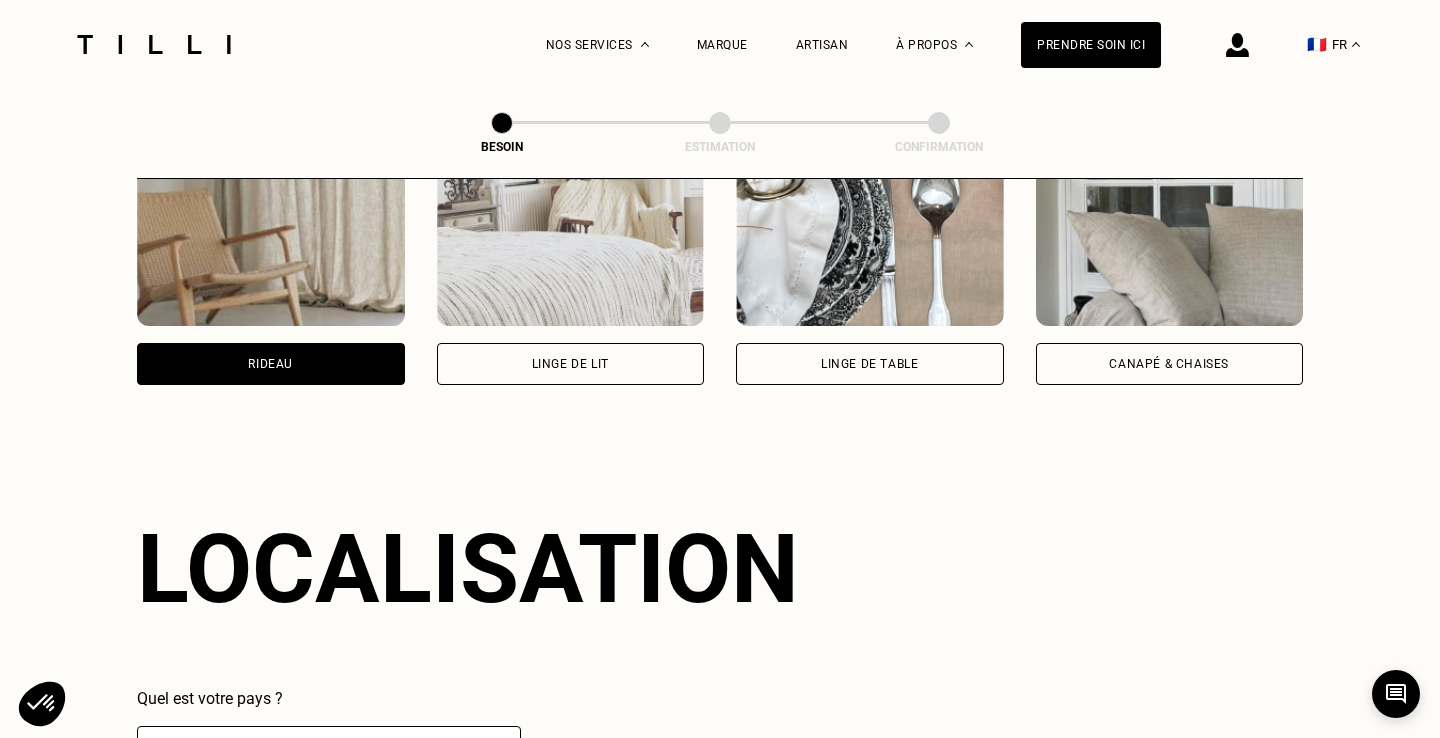 click at bounding box center [271, 236] 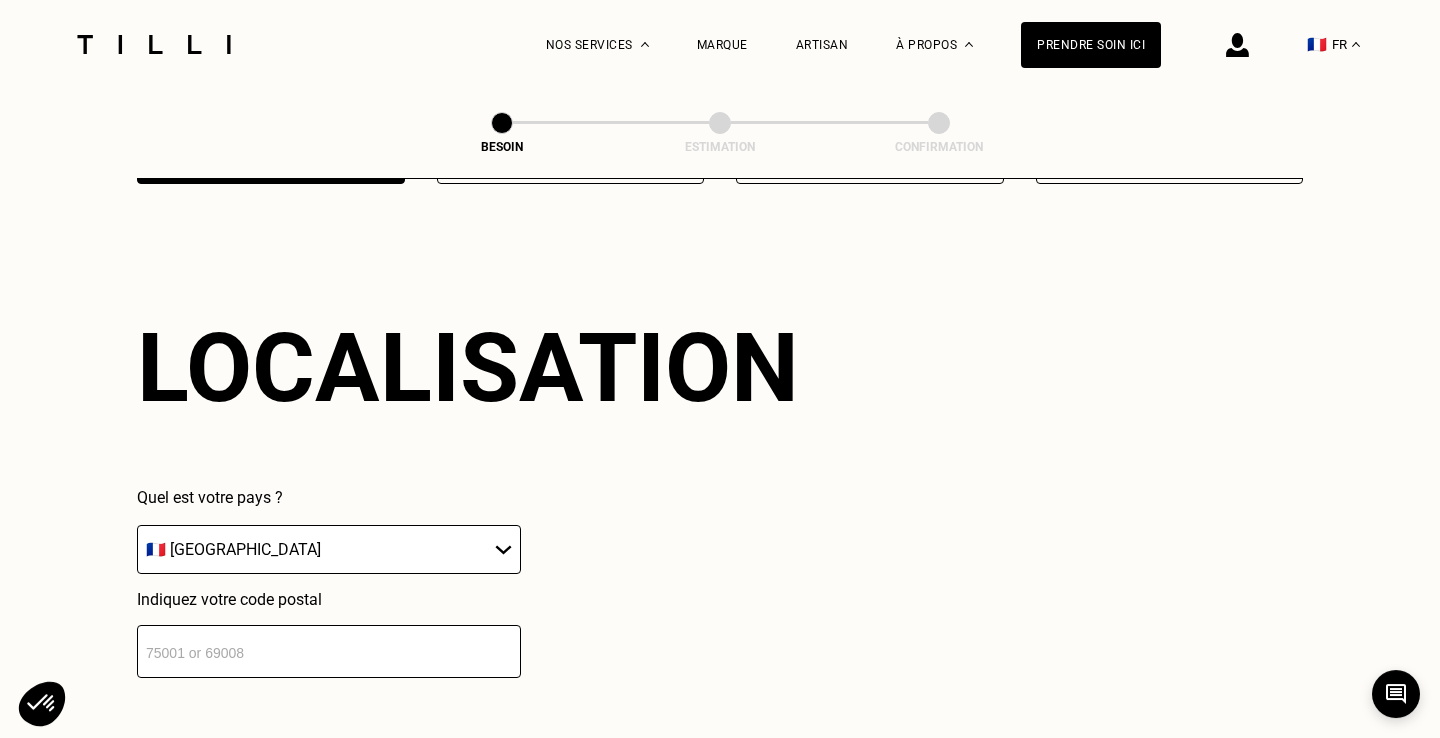 scroll, scrollTop: 1196, scrollLeft: 0, axis: vertical 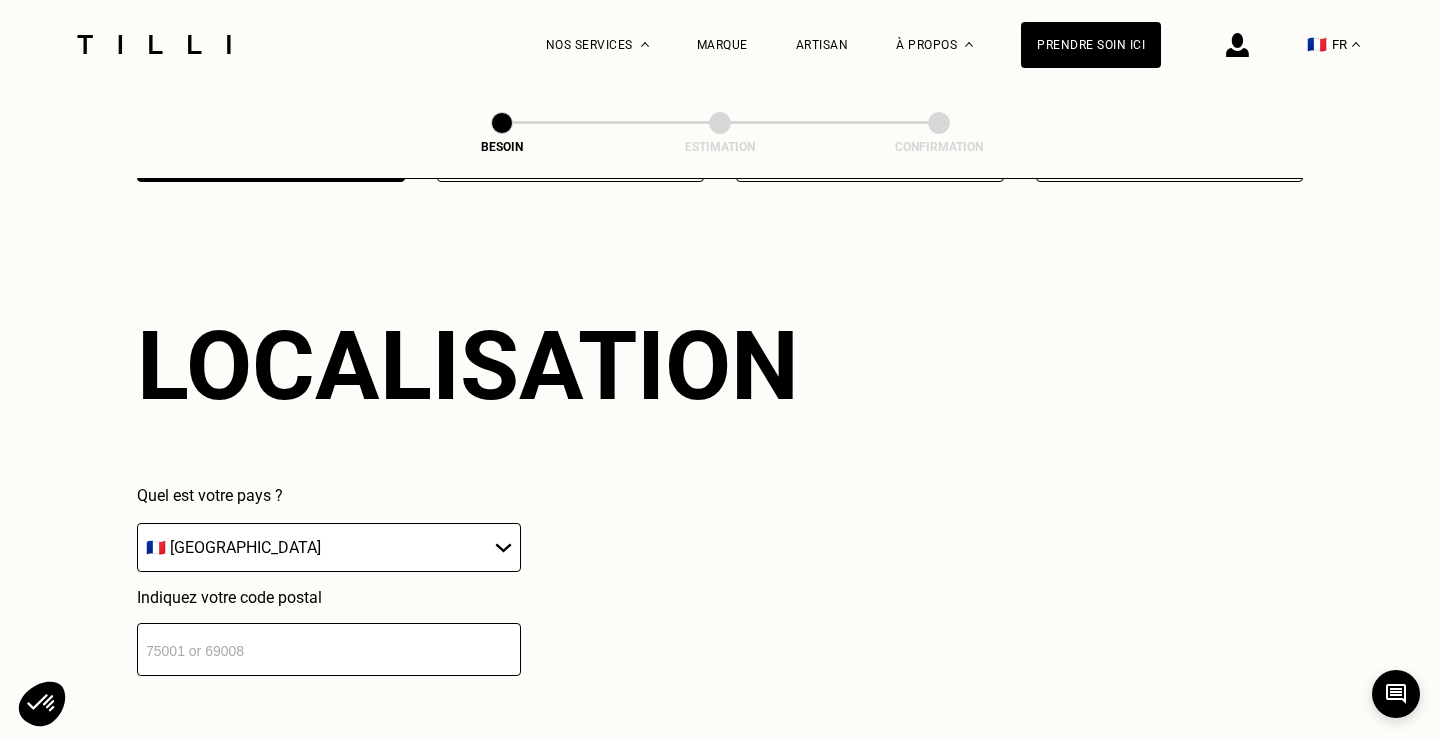 click at bounding box center (329, 649) 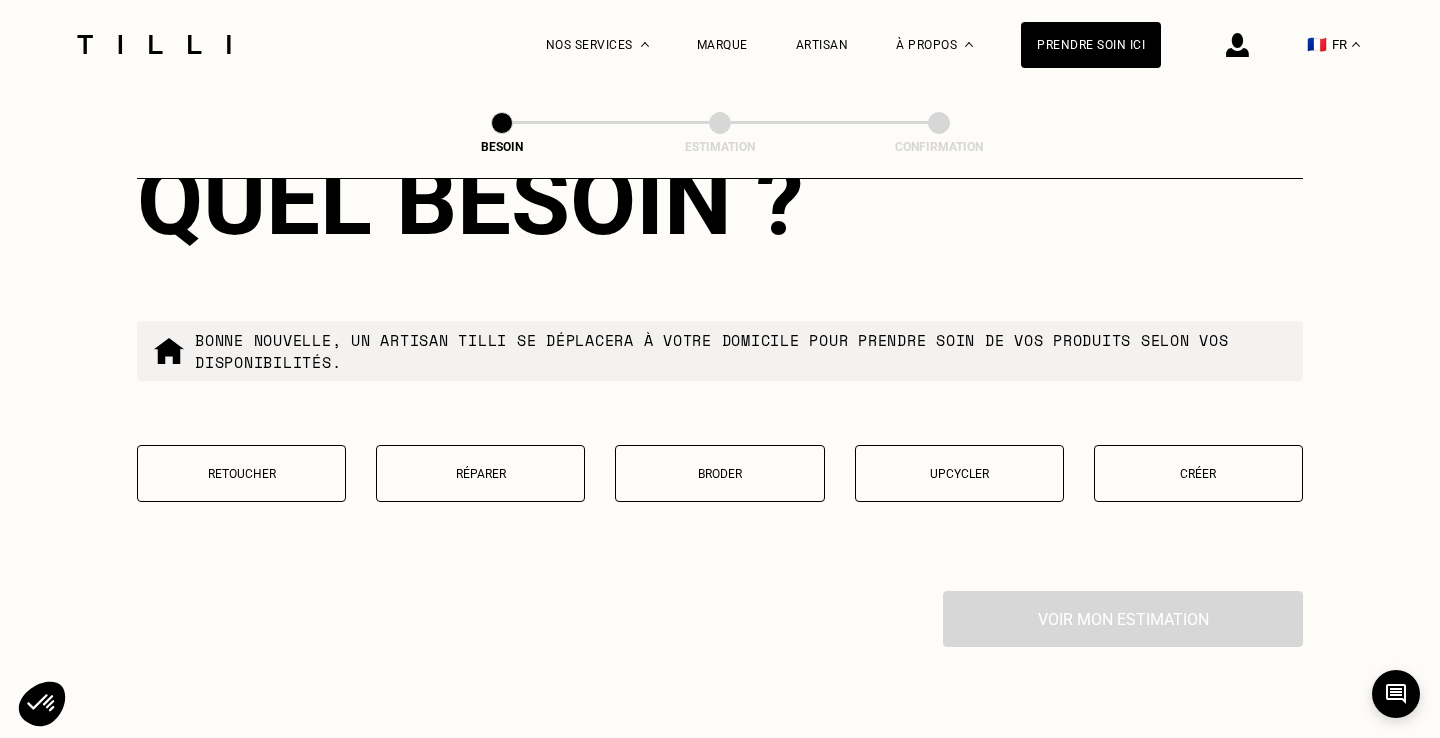 scroll, scrollTop: 1861, scrollLeft: 0, axis: vertical 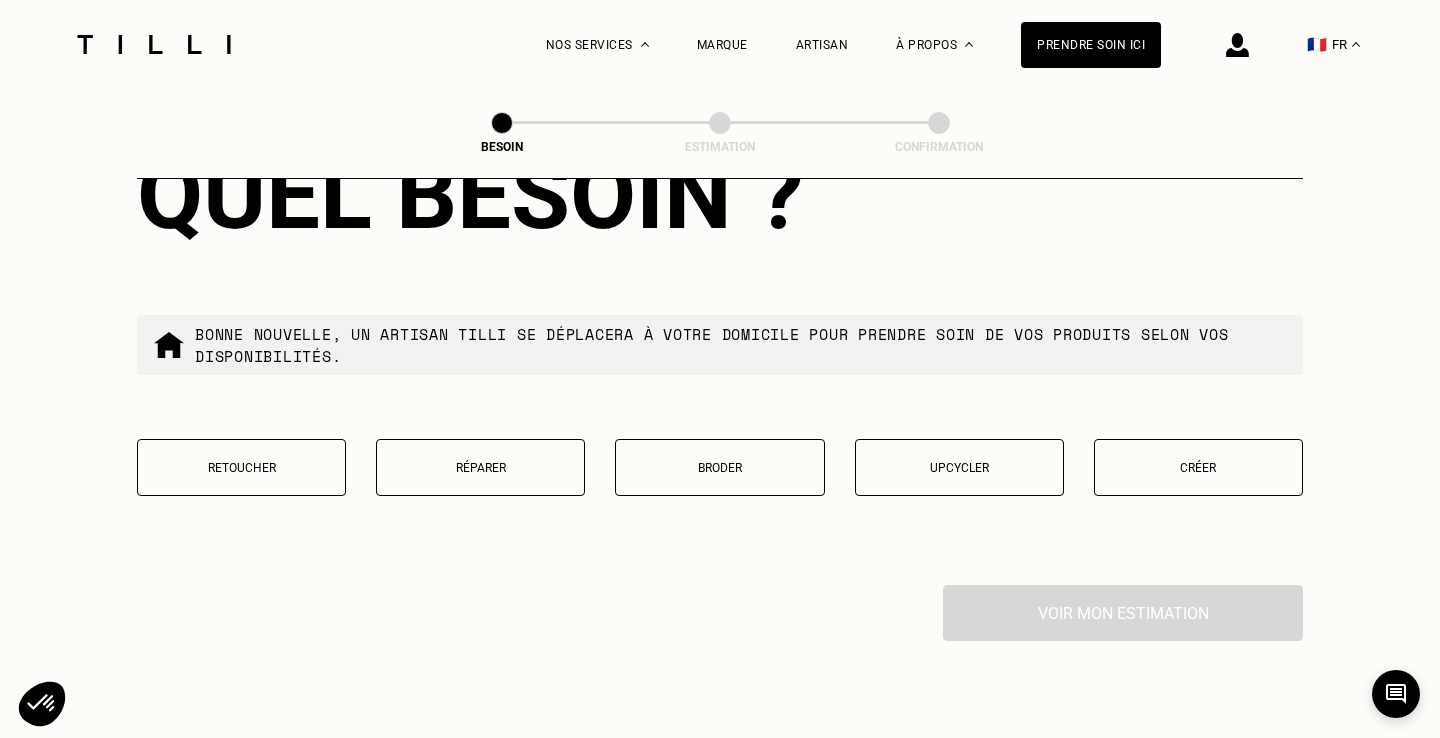 type on "75013" 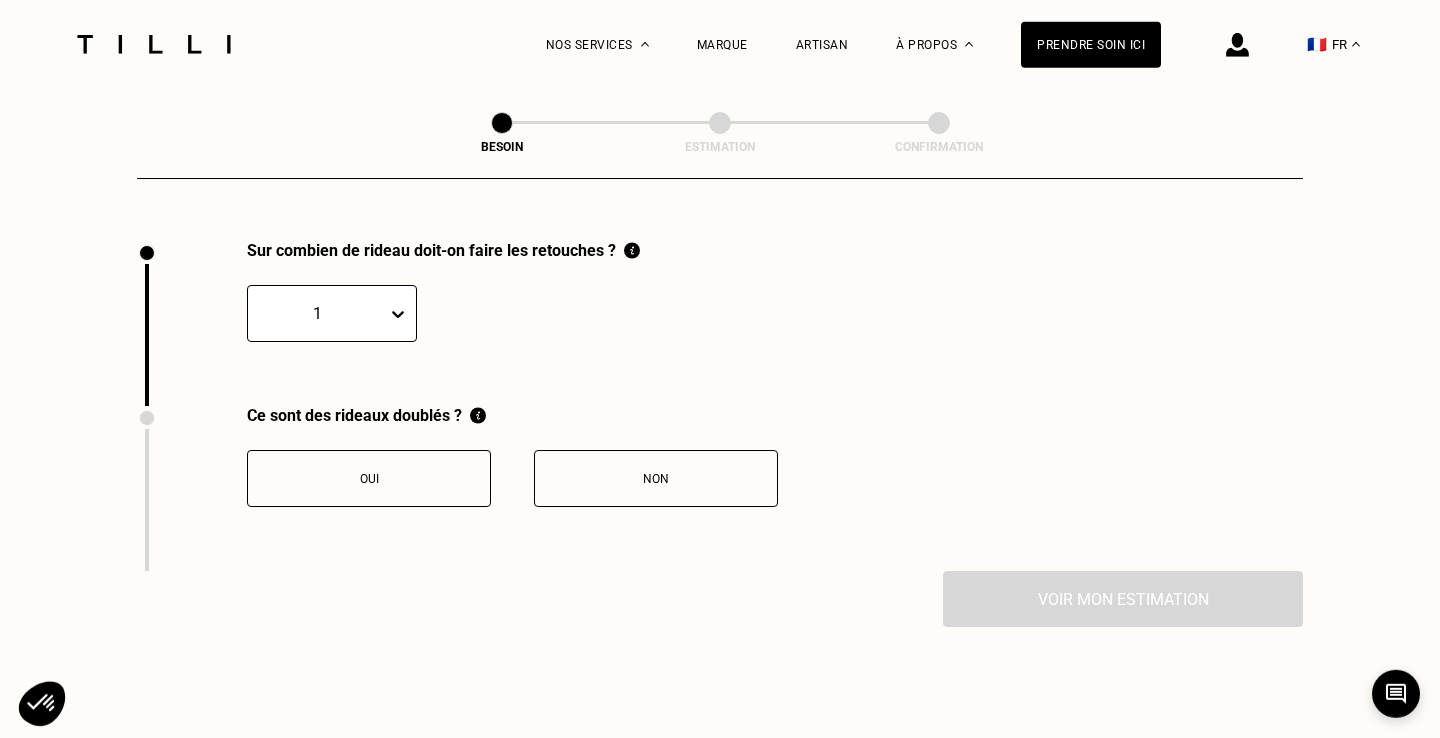 scroll, scrollTop: 2206, scrollLeft: 0, axis: vertical 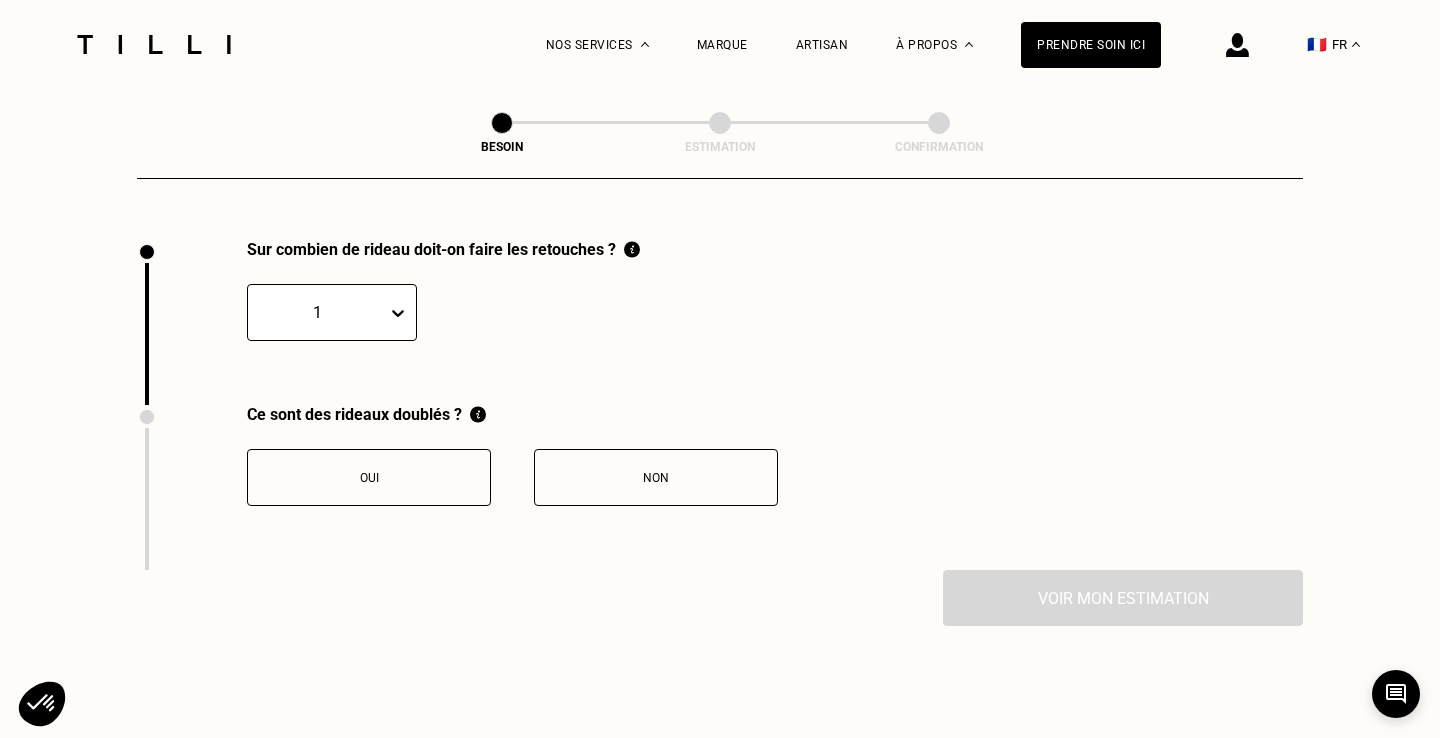 click at bounding box center [317, 312] 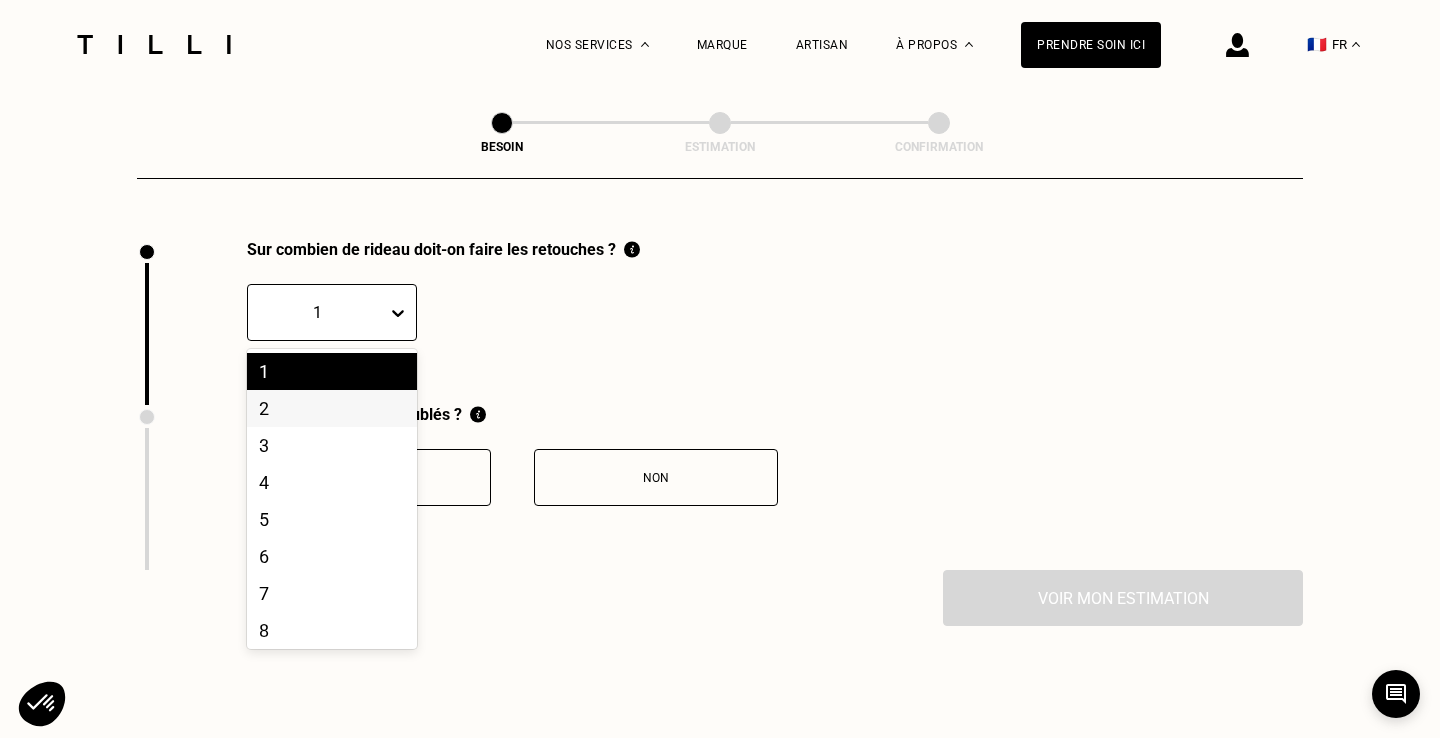 click on "2" at bounding box center (332, 408) 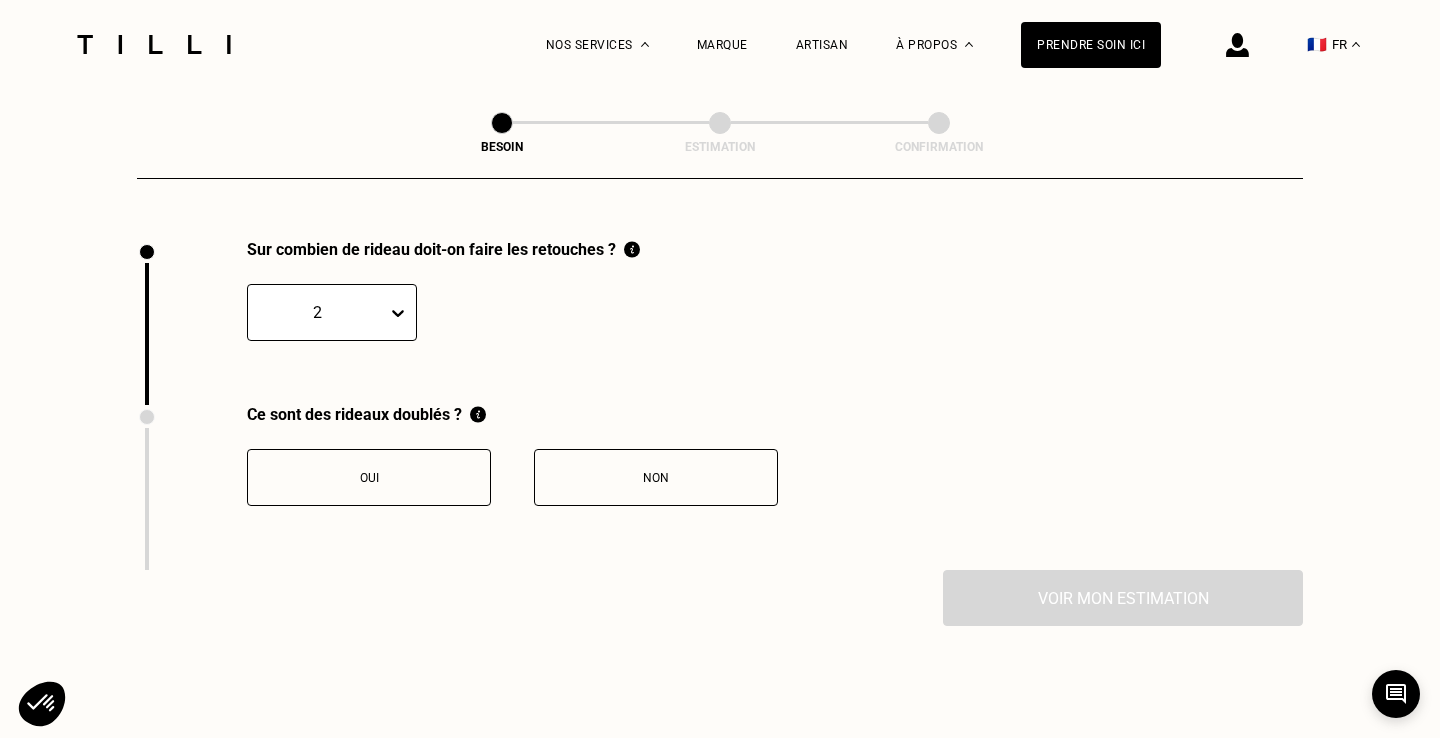 click on "Non" at bounding box center (656, 478) 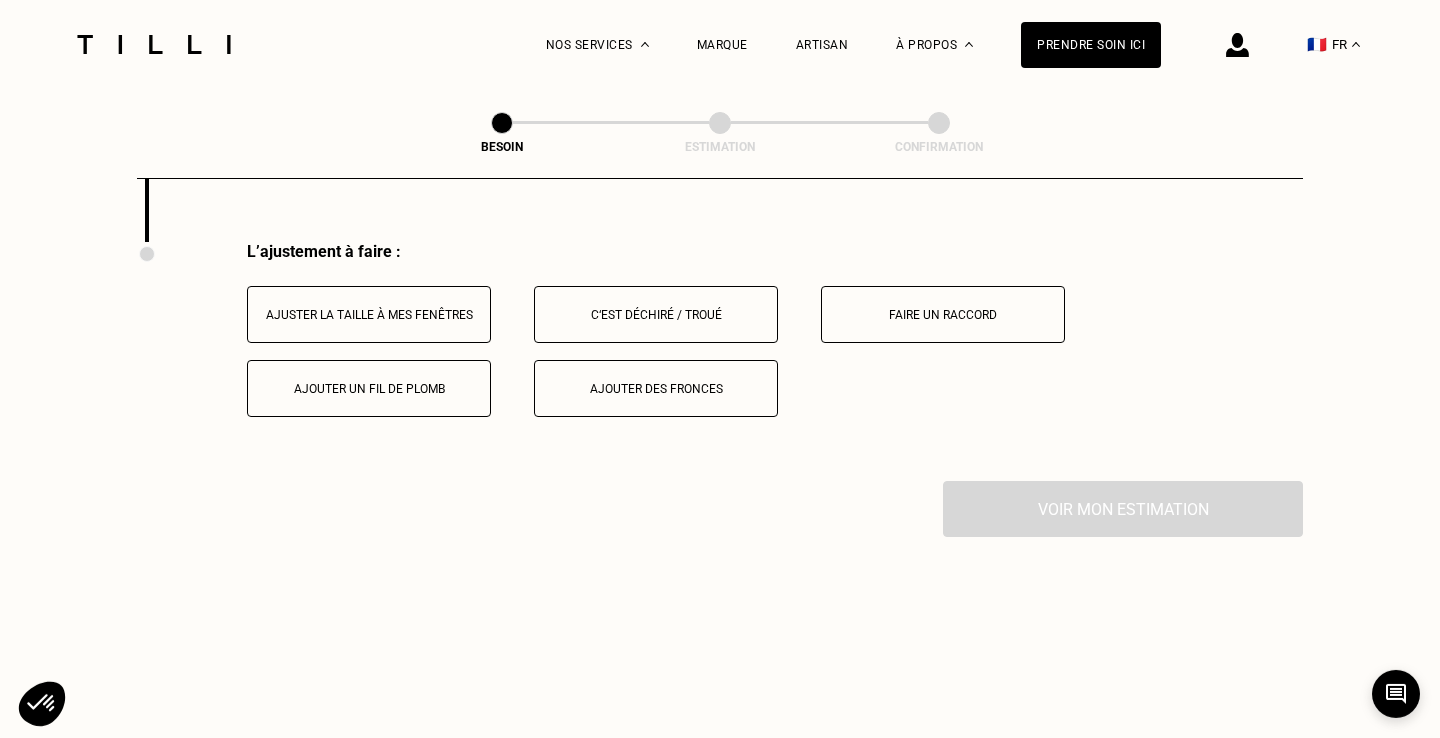 scroll, scrollTop: 2536, scrollLeft: 0, axis: vertical 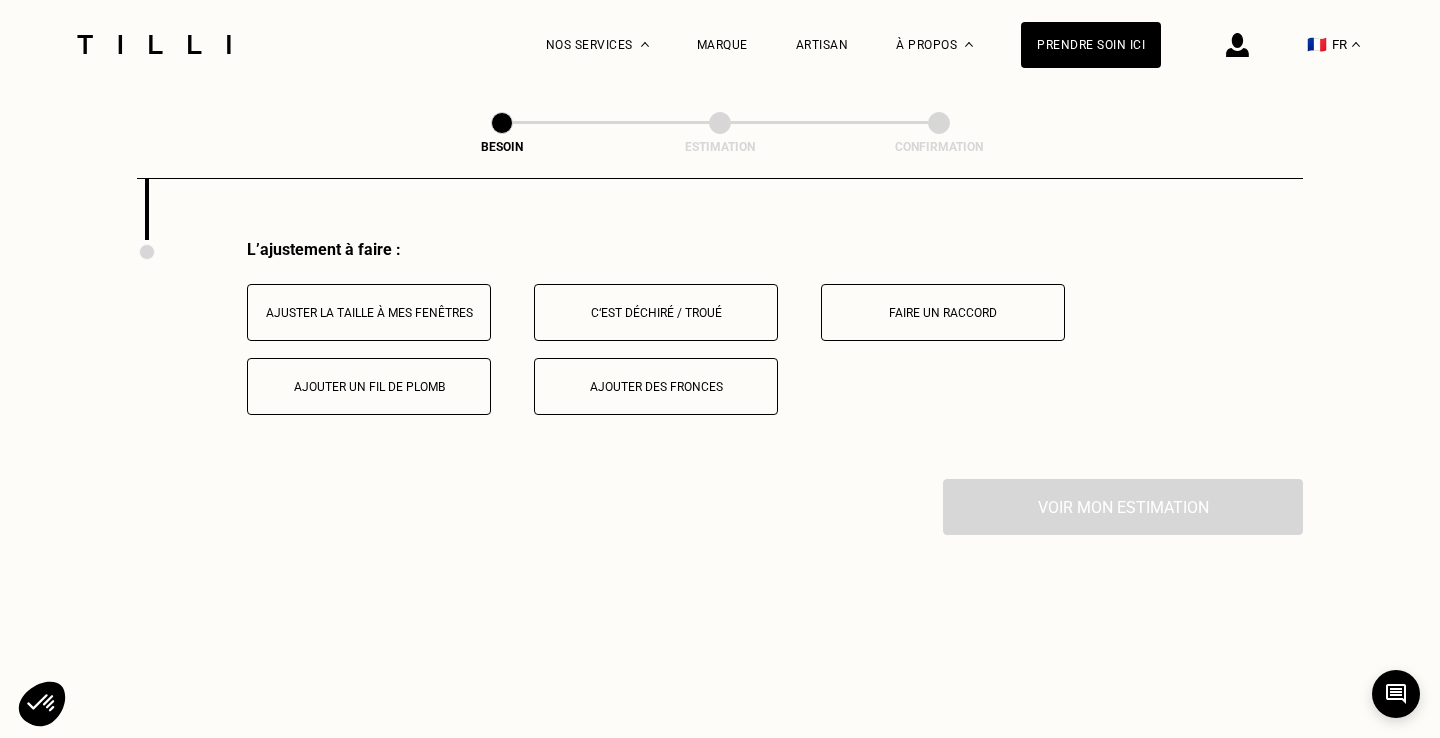 click on "Ajouter des fronces" at bounding box center [656, 387] 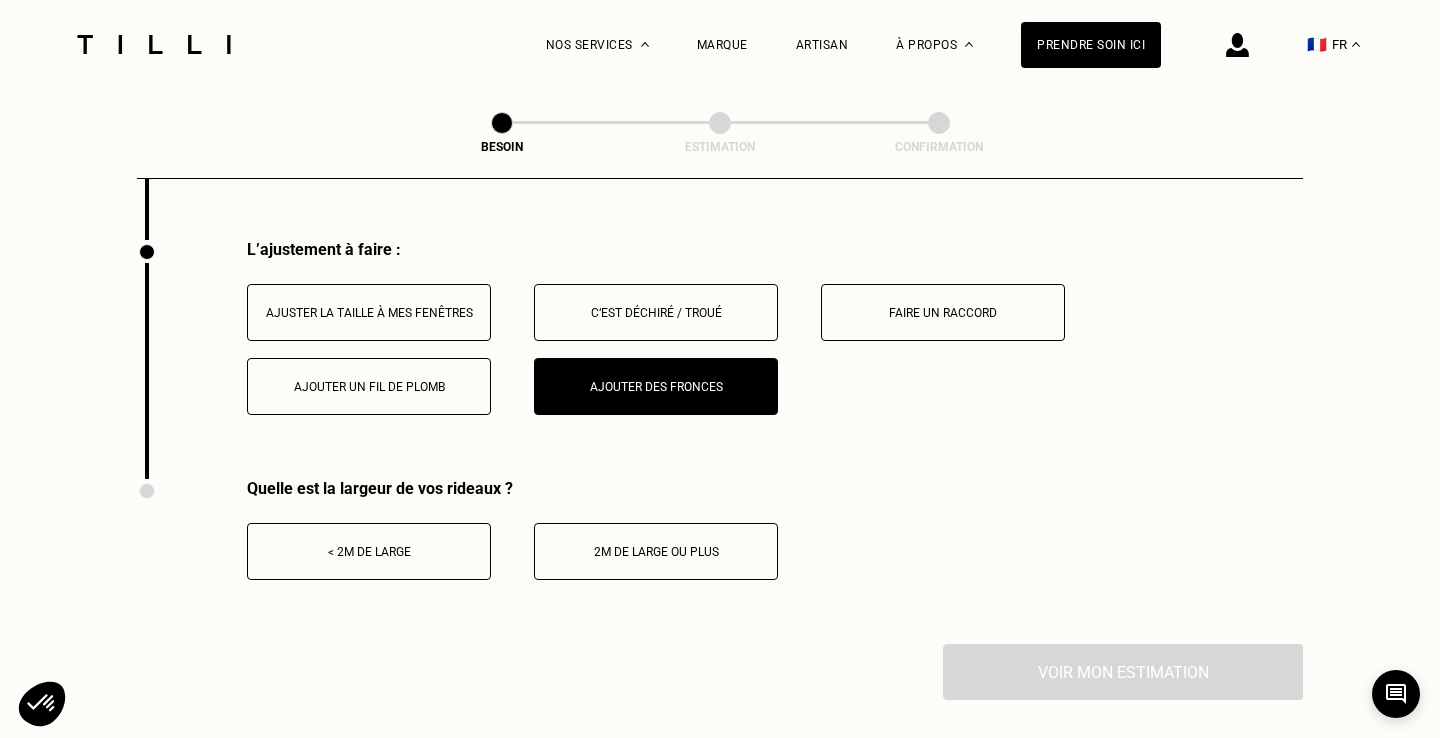 click on "2m de large ou plus" at bounding box center [656, 551] 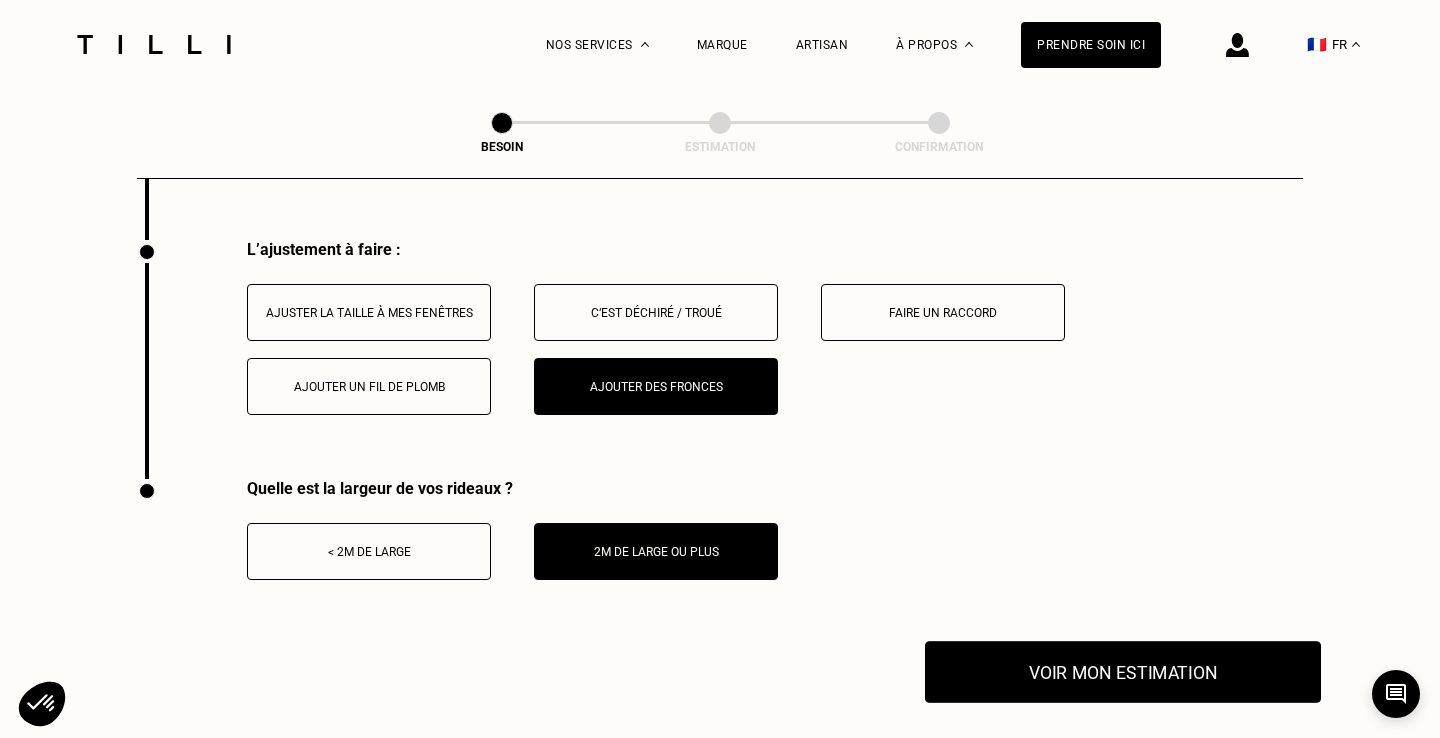 click on "Voir mon estimation" at bounding box center [1123, 672] 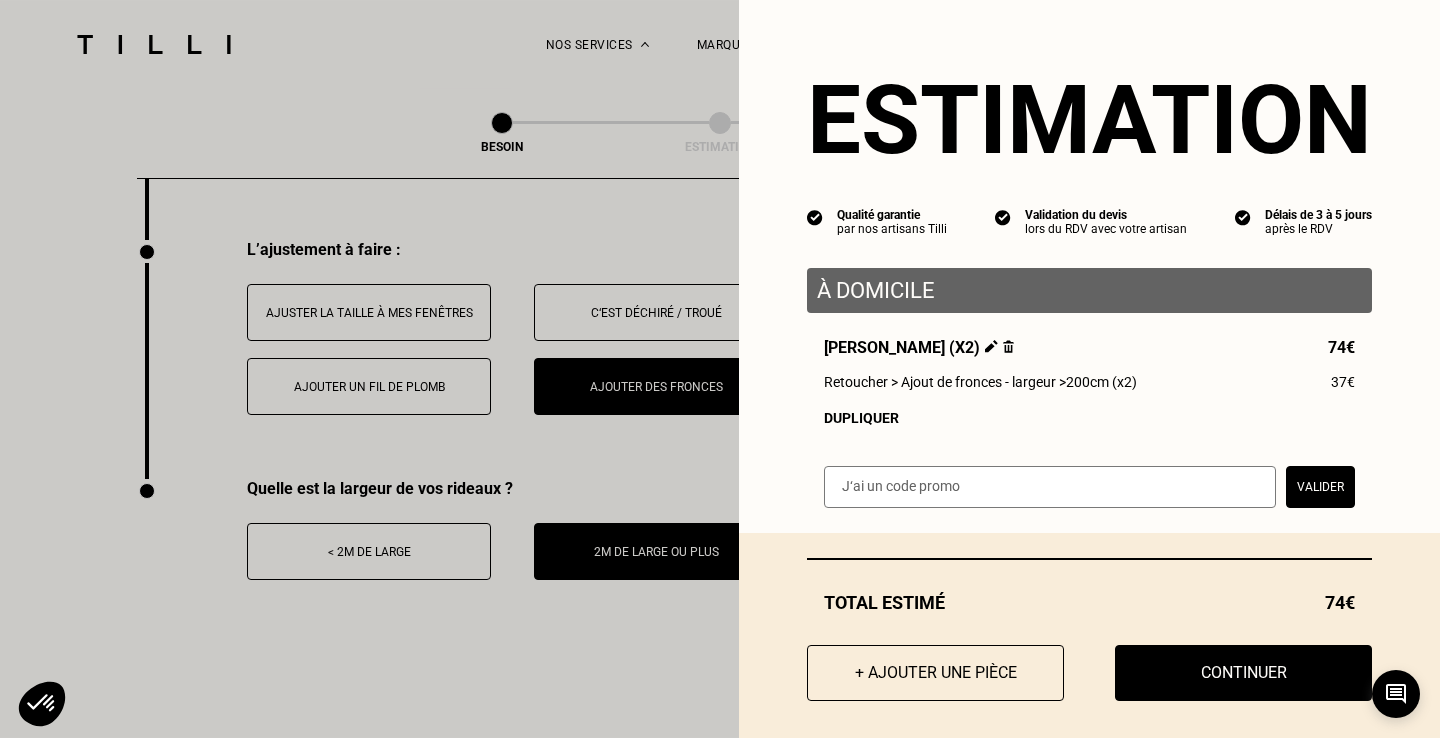 scroll, scrollTop: 17, scrollLeft: 0, axis: vertical 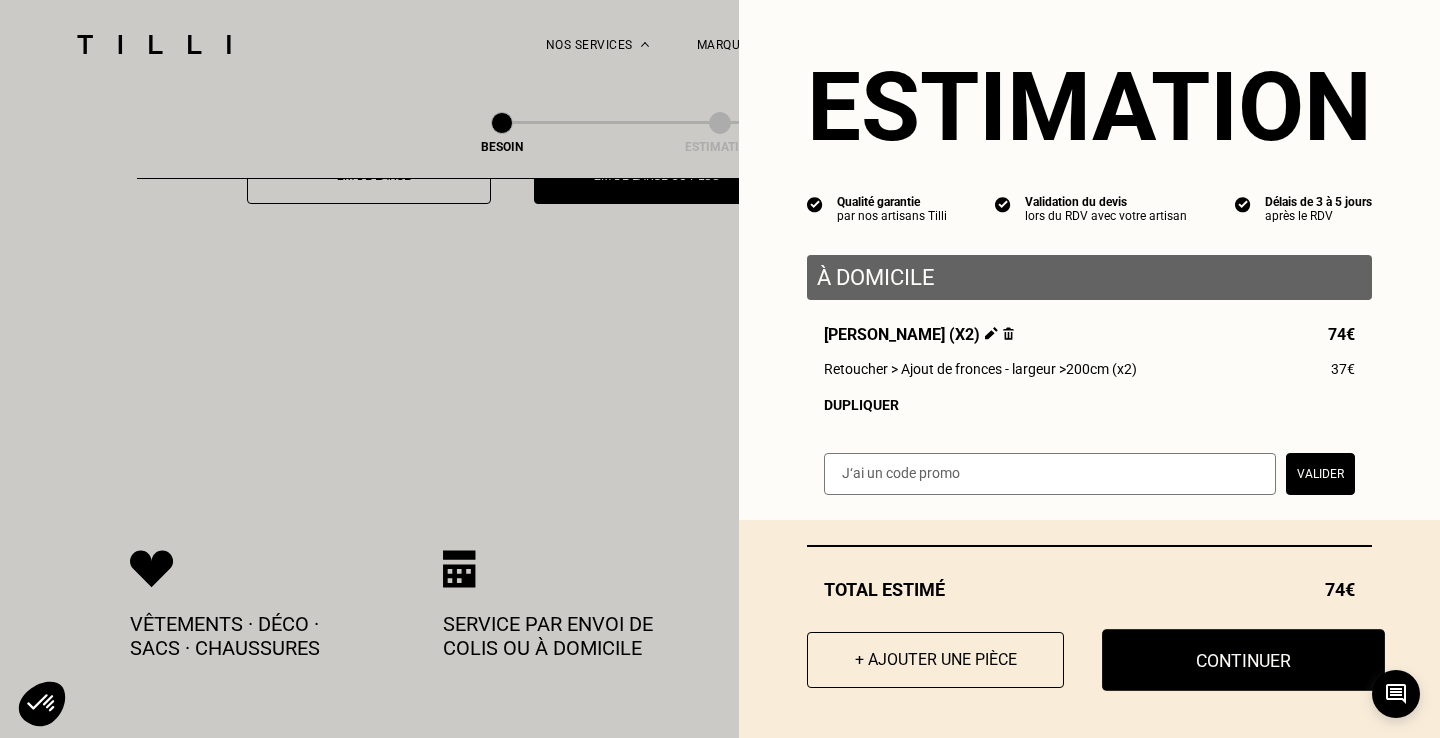 click on "Continuer" at bounding box center [1243, 660] 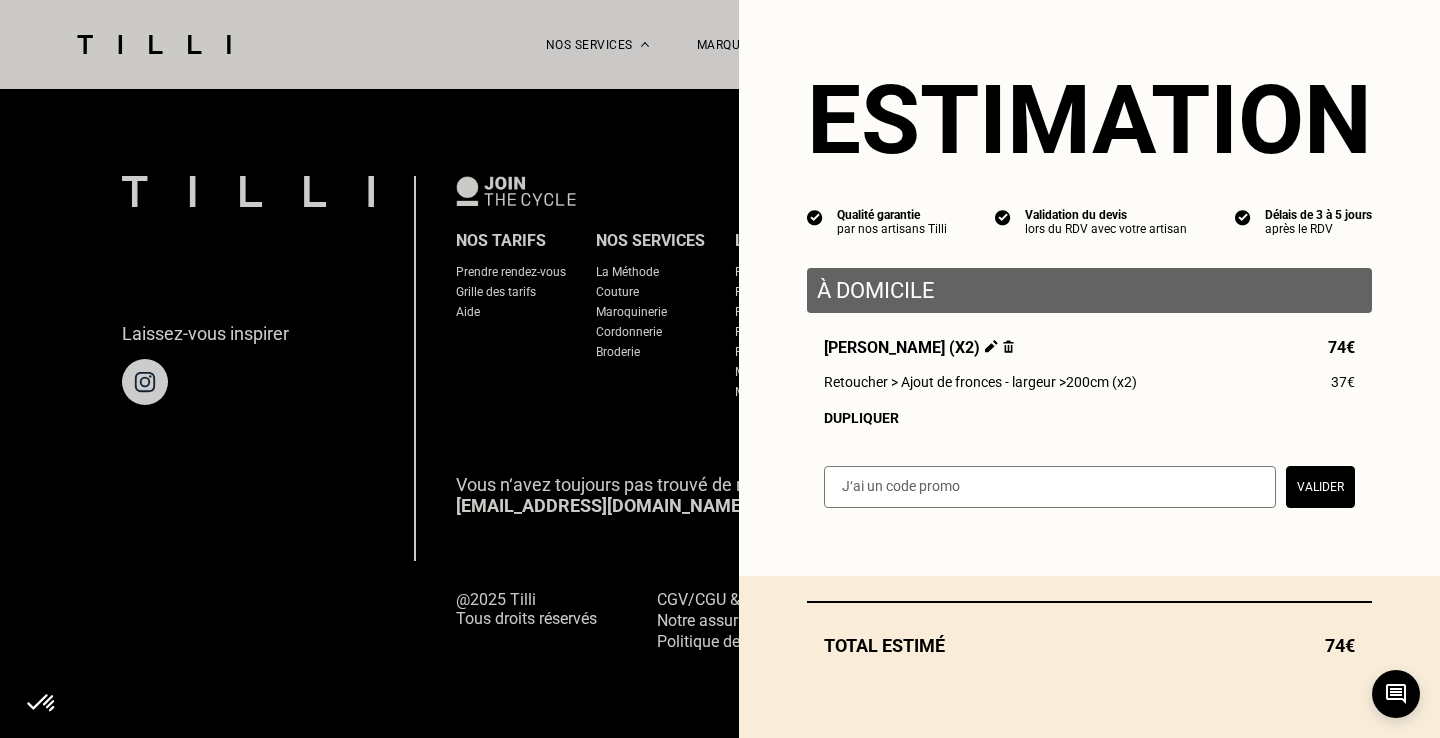 scroll, scrollTop: 1286, scrollLeft: 0, axis: vertical 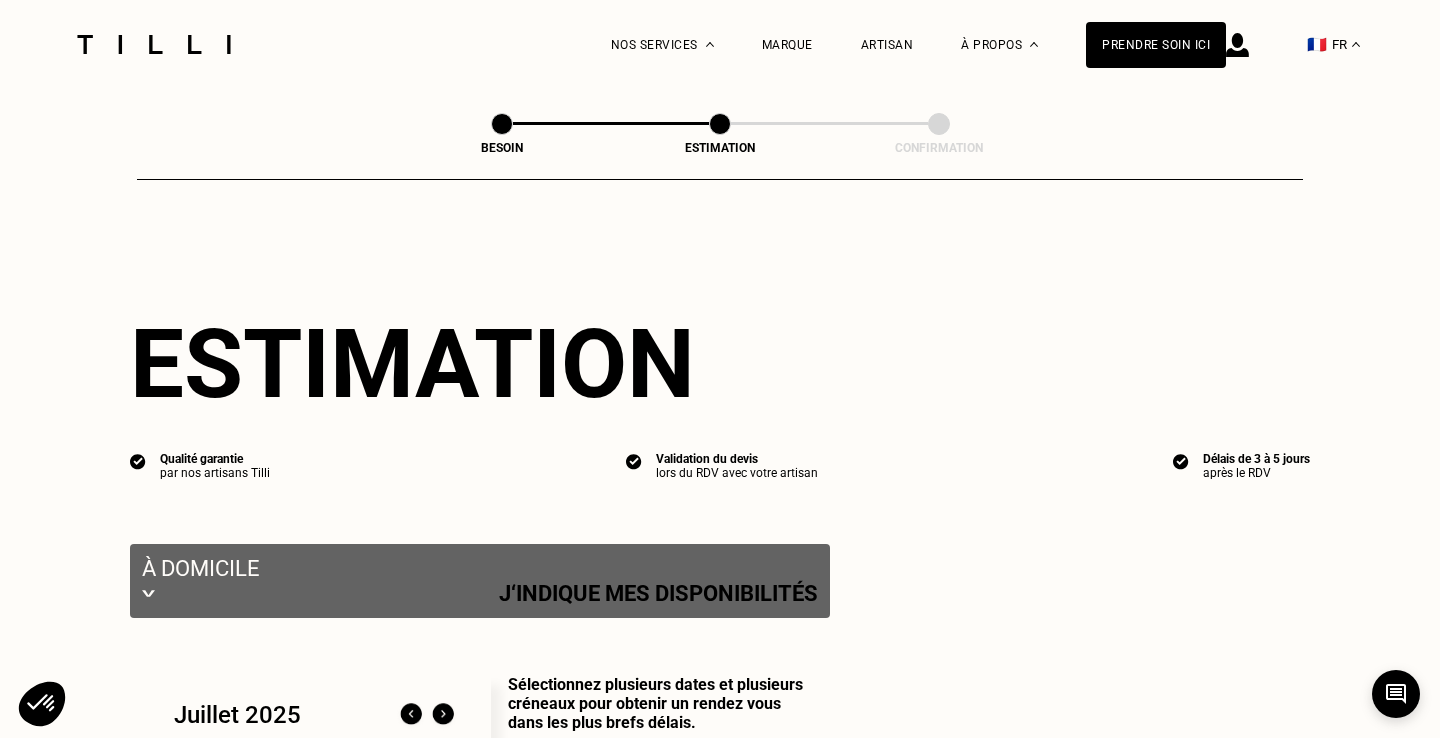 select on "FR" 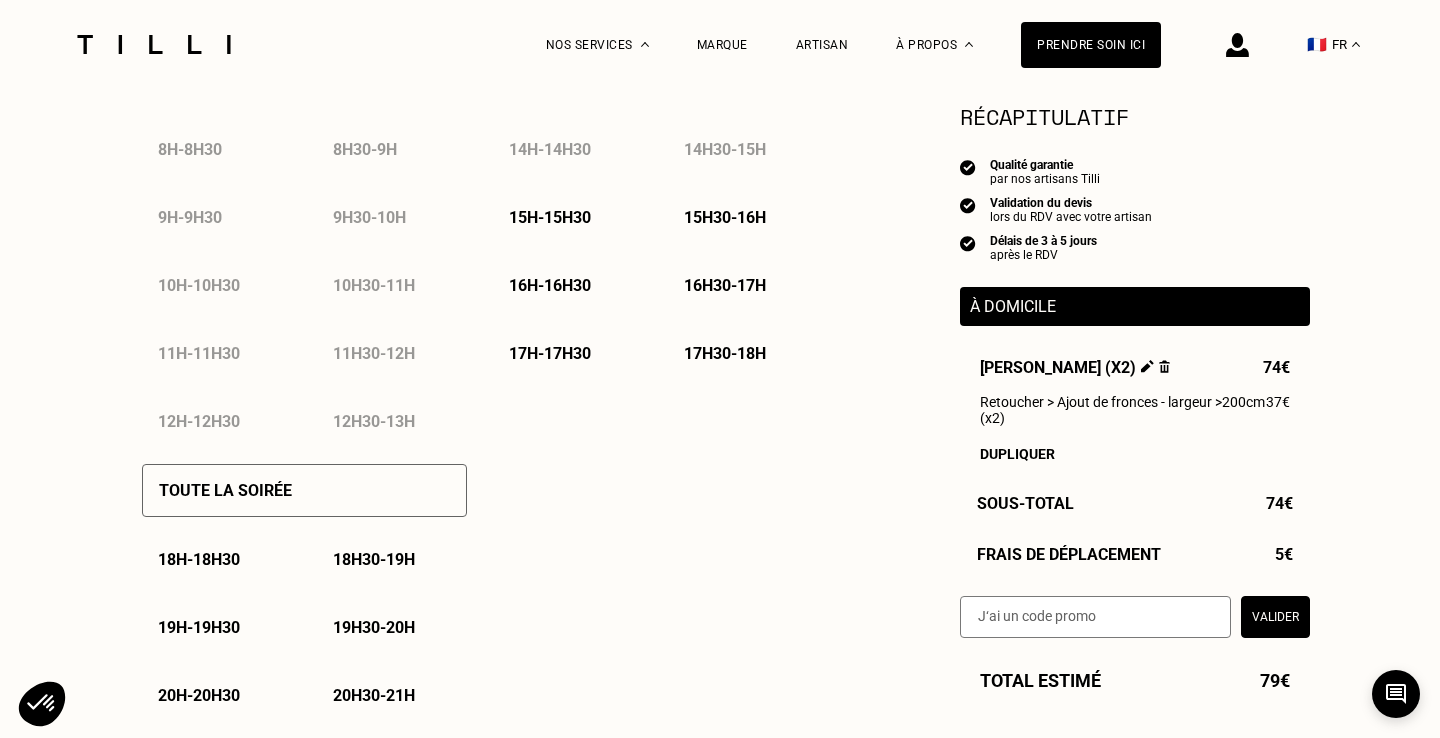 scroll, scrollTop: 1093, scrollLeft: 0, axis: vertical 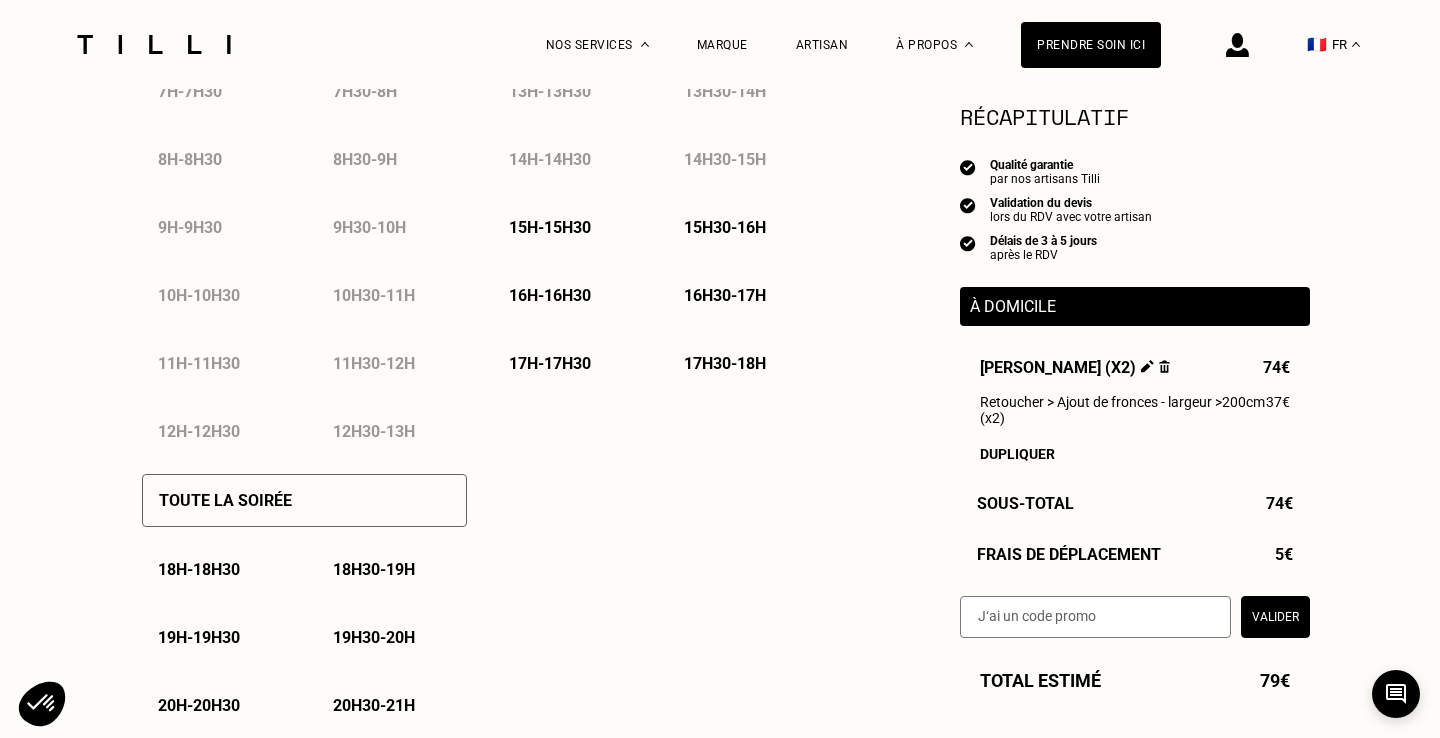 select on "FR" 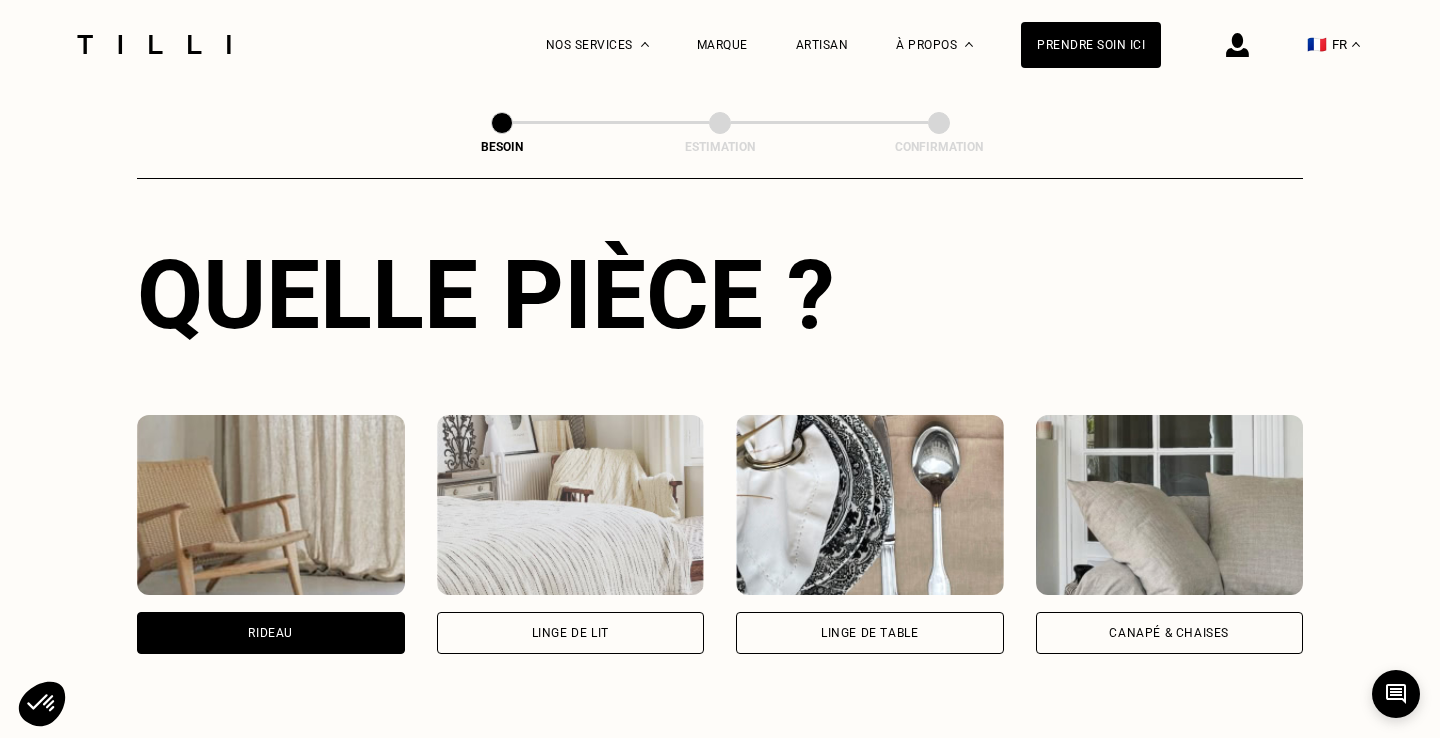scroll, scrollTop: 749, scrollLeft: 0, axis: vertical 